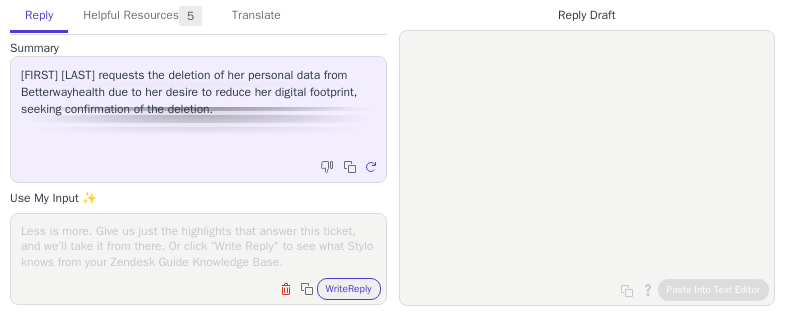 scroll, scrollTop: 0, scrollLeft: 0, axis: both 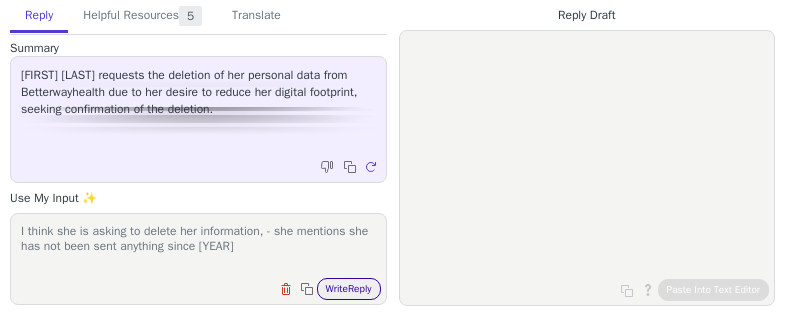 type on "I think she is asking to delete her information, - she mentions she has not been sent anything since [YEAR]" 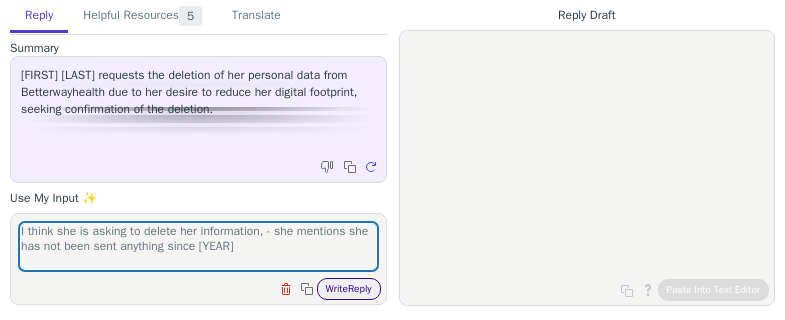 click on "Write  Reply" at bounding box center (349, 289) 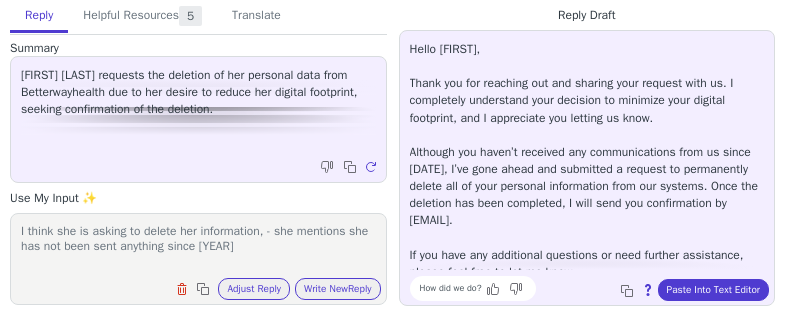 scroll, scrollTop: 11, scrollLeft: 0, axis: vertical 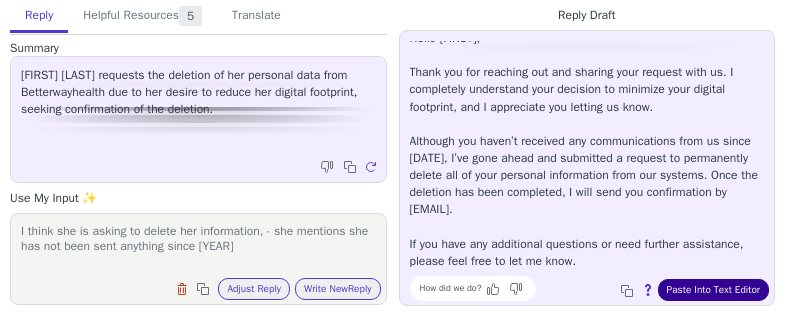 click on "Paste Into Text Editor" at bounding box center [713, 290] 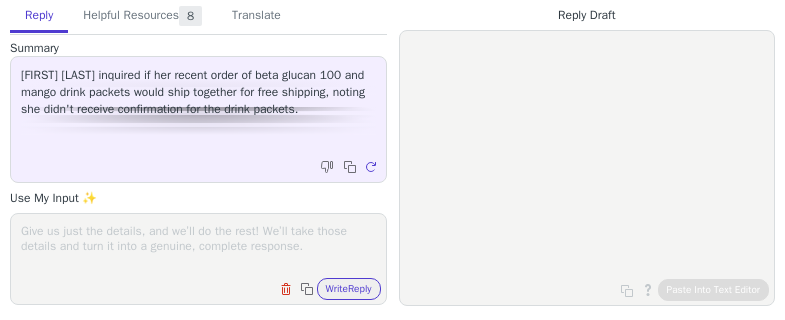 scroll, scrollTop: 0, scrollLeft: 0, axis: both 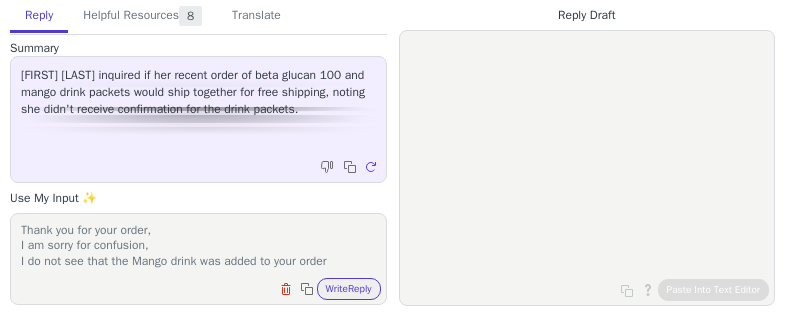 click on "Thank you for your order,
I am sorry for confusion,
I do not see that the Mango drink was added to your order
I have refunded the $[PRICE] shipping, AND as a special favor to you, I am sending you a free Immune Ready Drink packet.
Also, in the future, please use your current subscription instead of setting up a new one, the original account qualifies for free shipping, when you added a new account, it does not have the same features, I combined both now, so you will not have that" at bounding box center (198, 246) 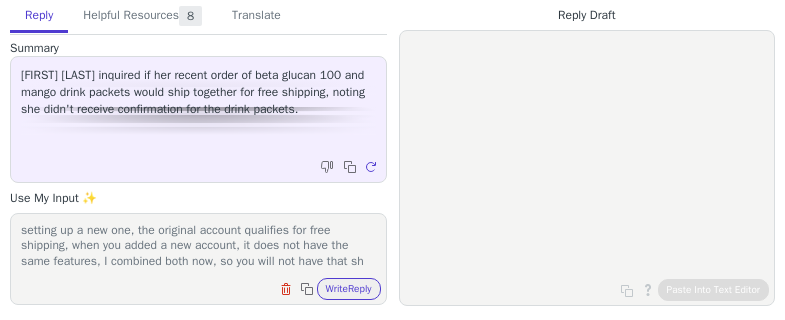 scroll, scrollTop: 125, scrollLeft: 0, axis: vertical 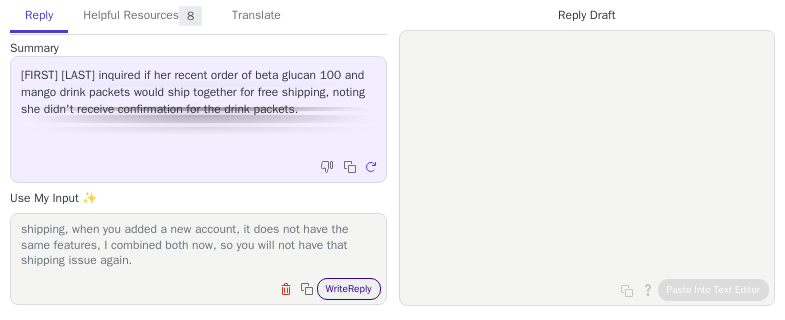 type on "Thank you for your order,
I am sorry for confusion,
I do not see that the Mango drink was added to your order
I have refunded the $[PRICE] shipping, AND as a special favor to you, I am sending you a free Immune Ready Drink packet.
Also, in the future, please use your current subscription instead of setting up a new one, the original account qualifies for free shipping, when you added a new account, it does not have the same features, I combined both now, so you will not have that shipping issue again." 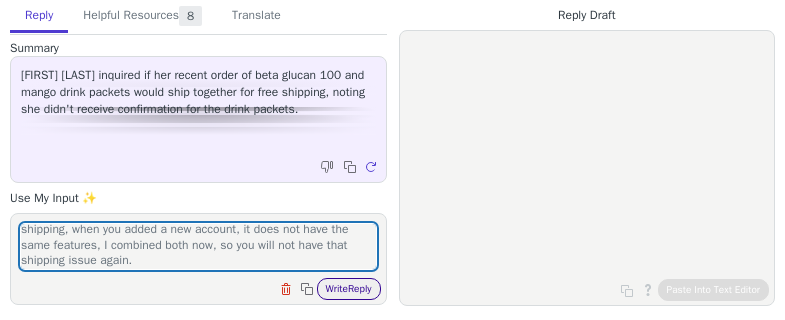 click on "Write  Reply" at bounding box center [349, 289] 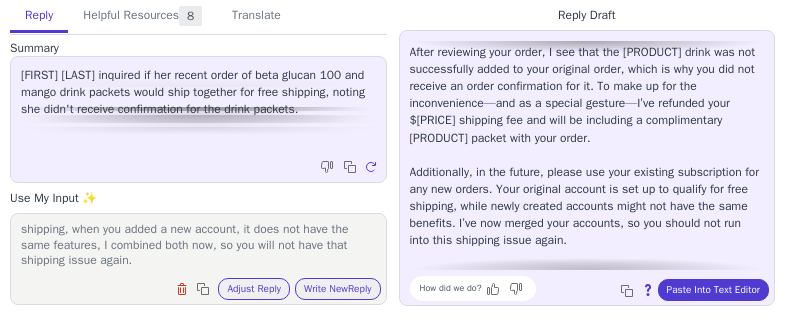 scroll, scrollTop: 131, scrollLeft: 0, axis: vertical 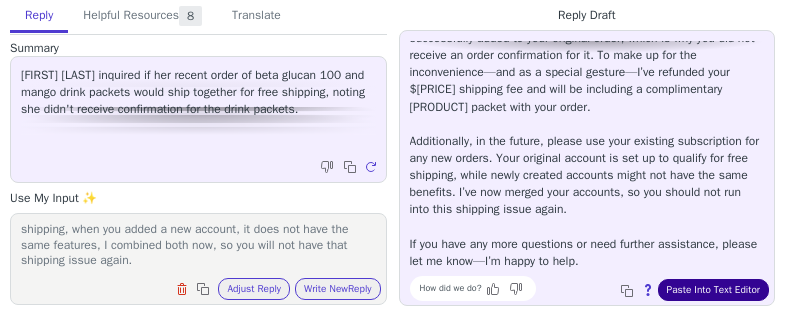 click on "Paste Into Text Editor" at bounding box center (713, 290) 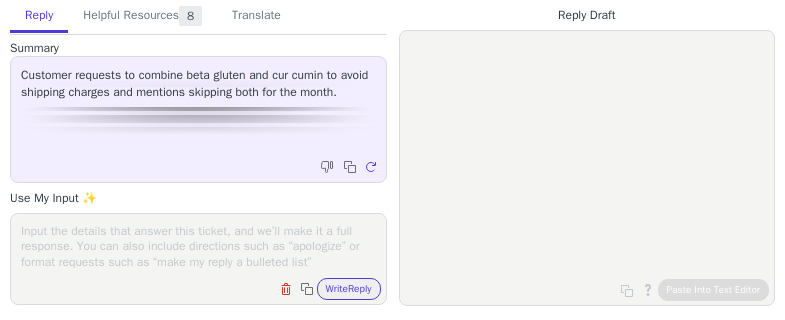 scroll, scrollTop: 0, scrollLeft: 0, axis: both 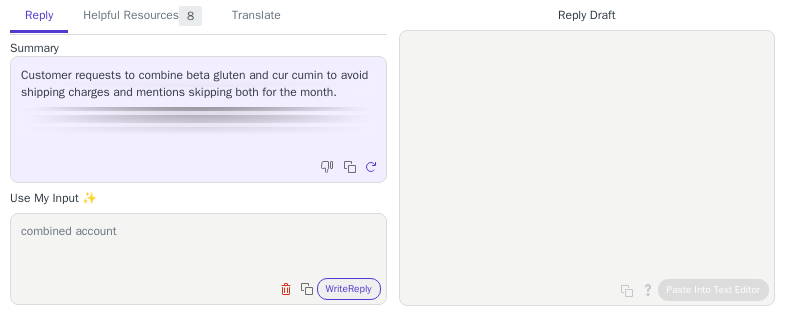 click on "combined account Clear field Copy to clipboard Write  Reply" at bounding box center [198, 259] 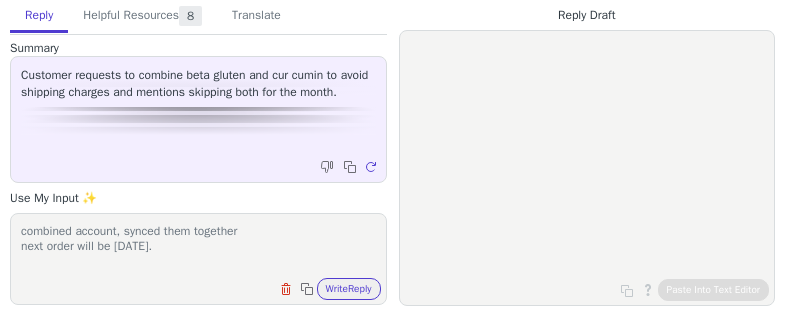 scroll, scrollTop: 1, scrollLeft: 0, axis: vertical 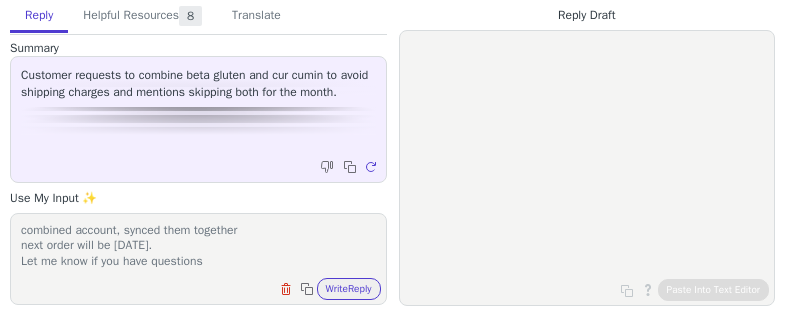 type on "combined account, synced them together
next order will be [DATE].
Let me know if you have questions" 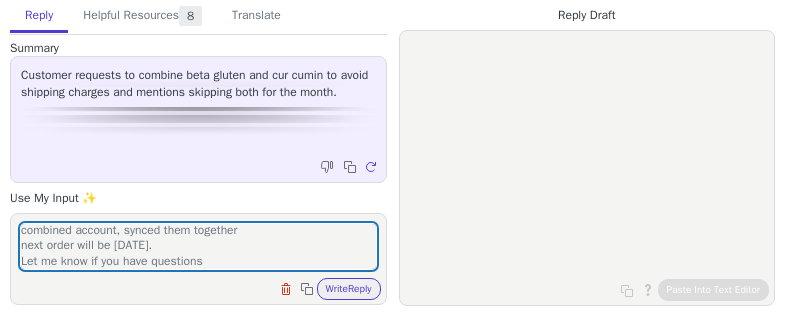click on "combined account, synced them together
next order will be [DATE].
Let me know if you have questions Clear field Copy to clipboard Write  Reply" at bounding box center [198, 259] 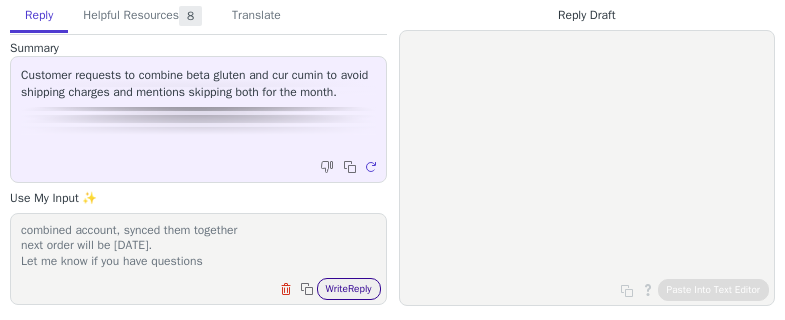 click on "Write  Reply" at bounding box center (349, 289) 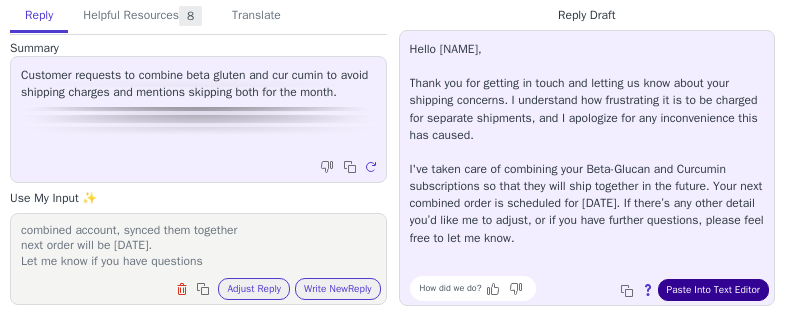click on "Paste Into Text Editor" at bounding box center (713, 290) 